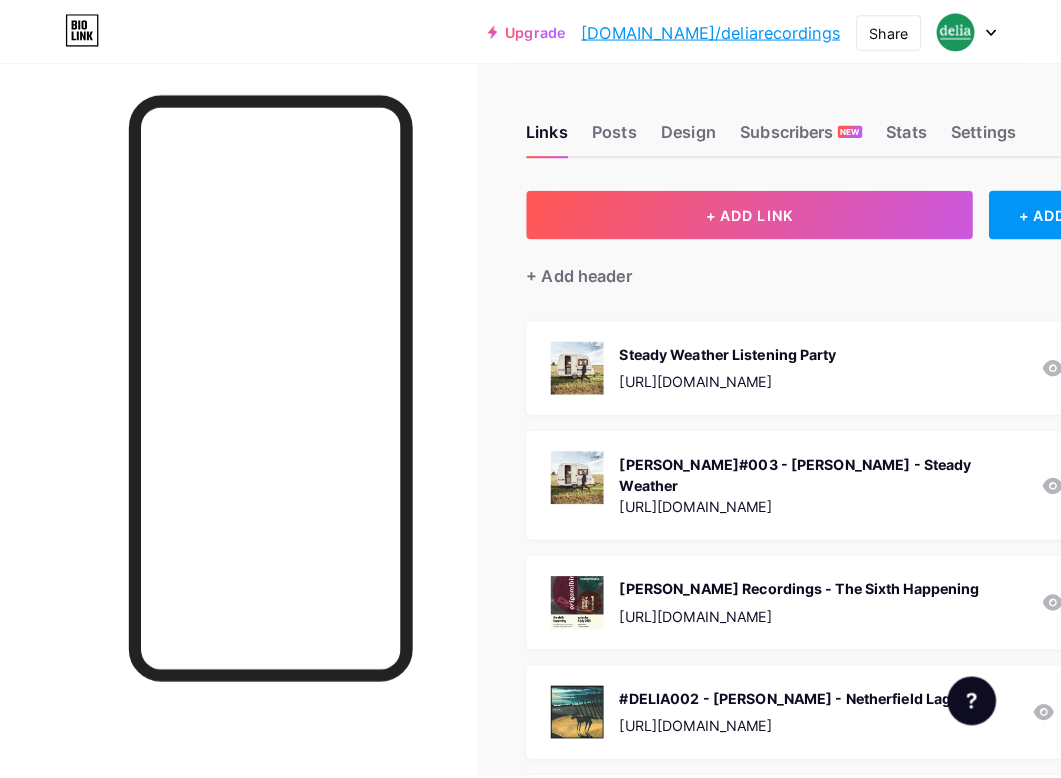 scroll, scrollTop: 0, scrollLeft: 0, axis: both 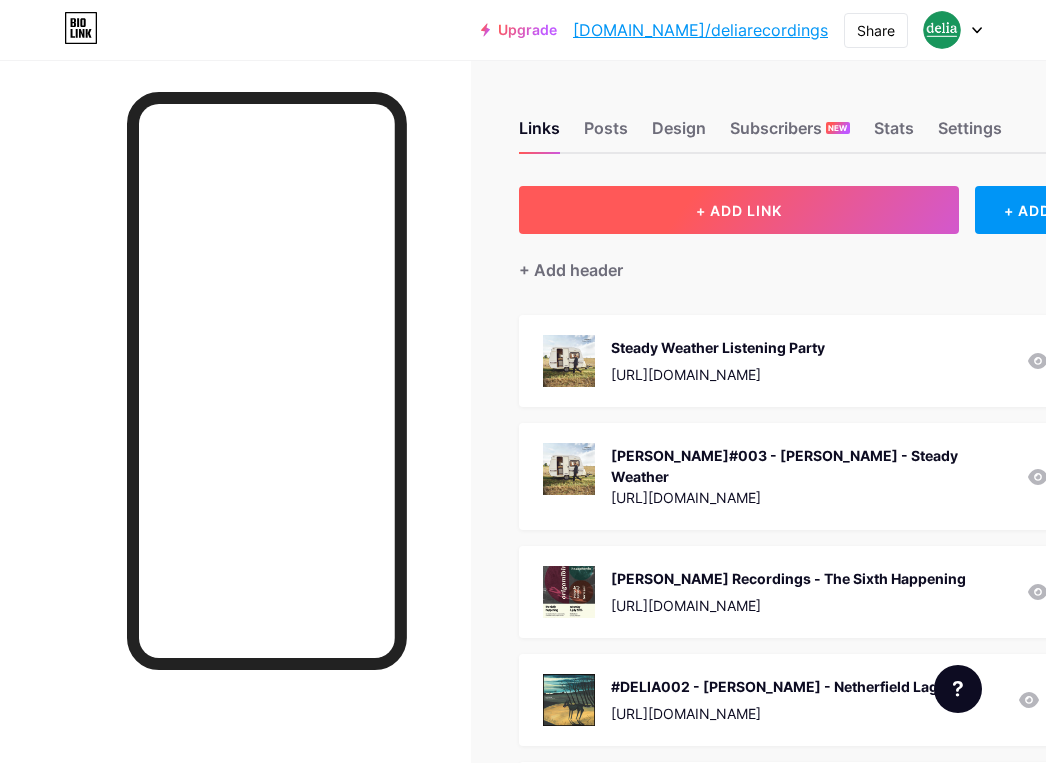 click on "+ ADD LINK" at bounding box center (739, 210) 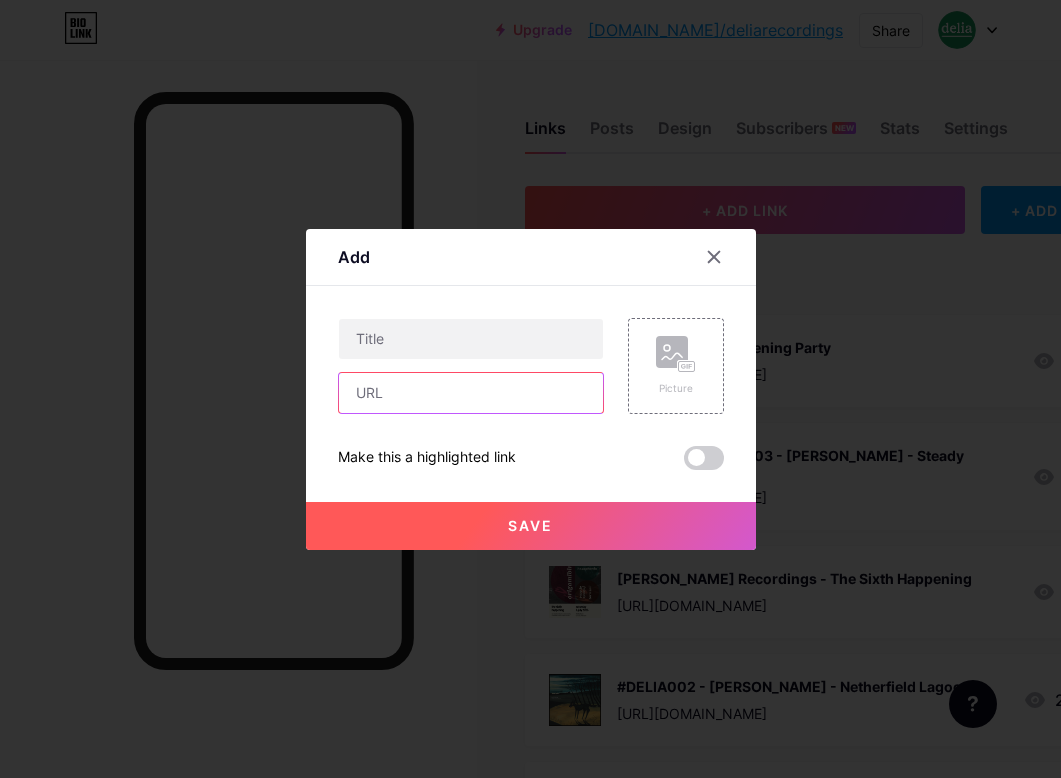 click at bounding box center [471, 393] 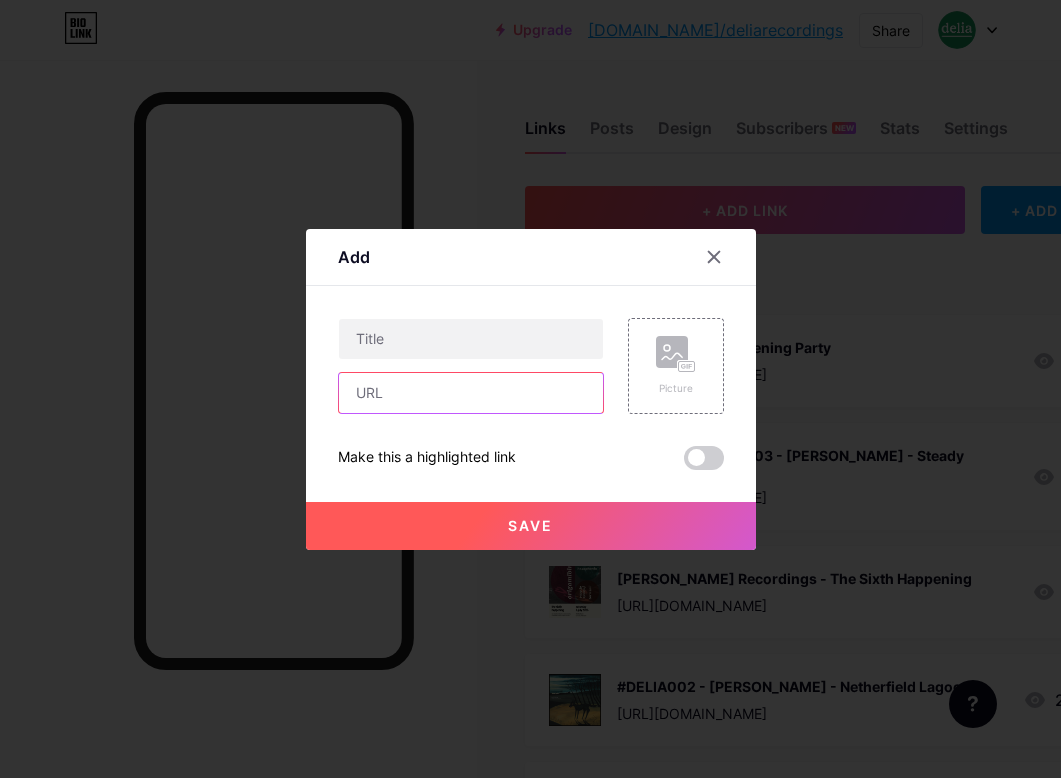 paste on "[URL][DOMAIN_NAME][PERSON_NAME]" 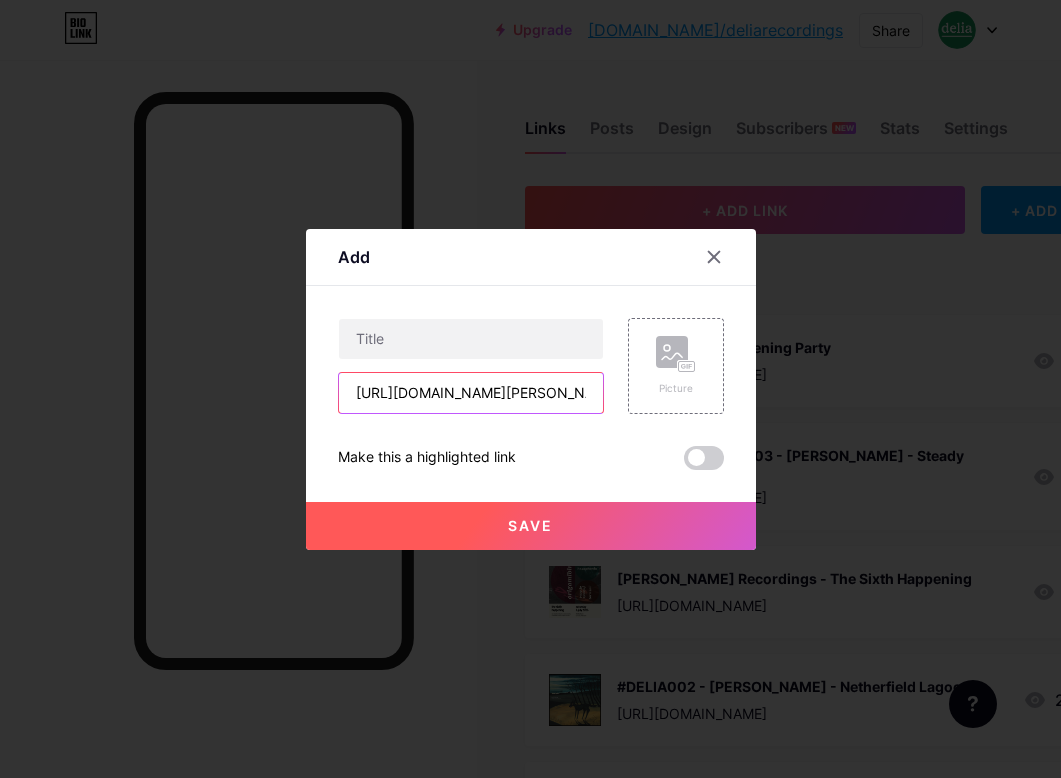 scroll, scrollTop: 0, scrollLeft: 296, axis: horizontal 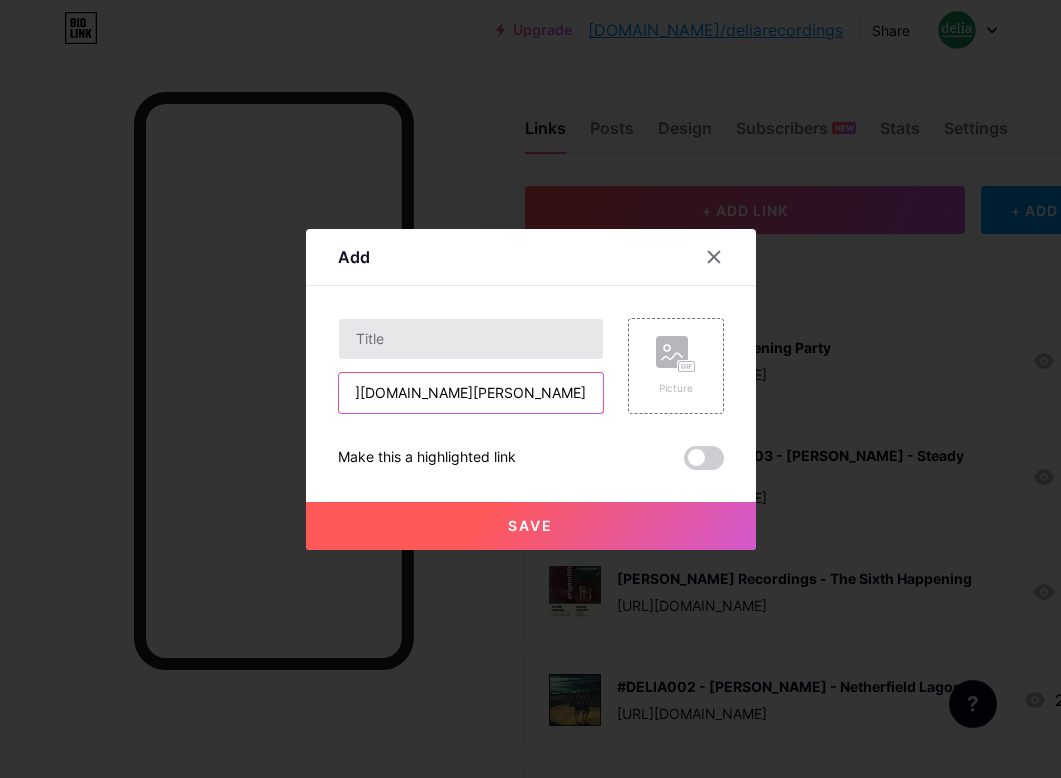 type on "[URL][DOMAIN_NAME][PERSON_NAME]" 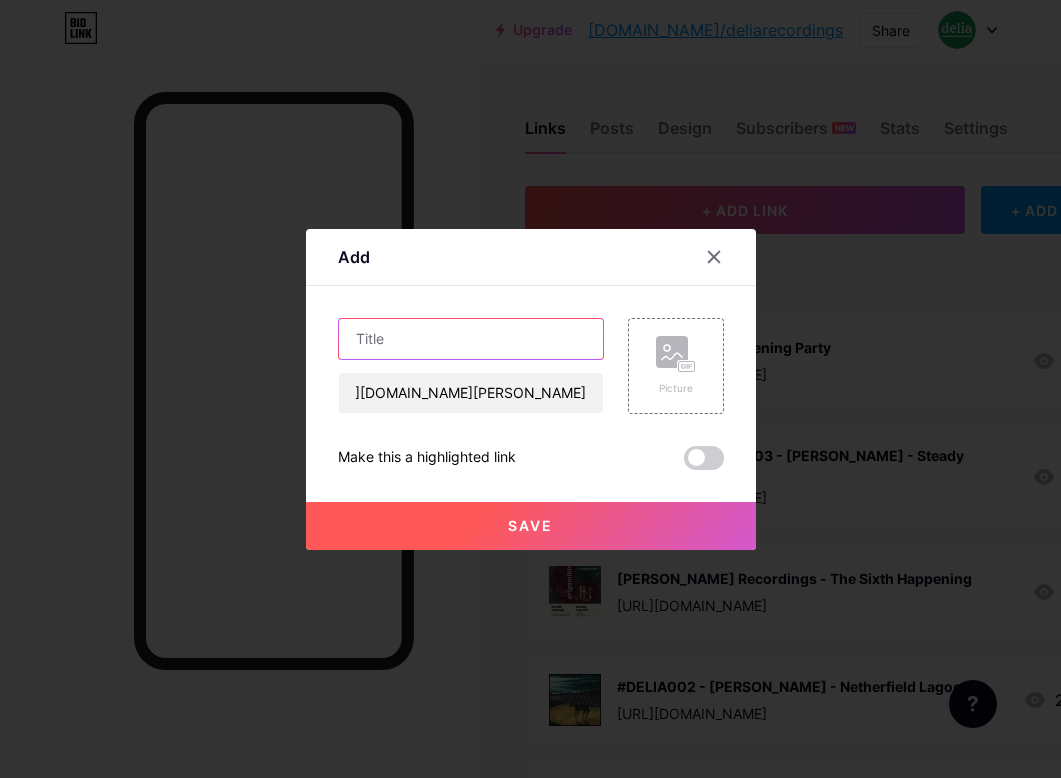click at bounding box center [471, 339] 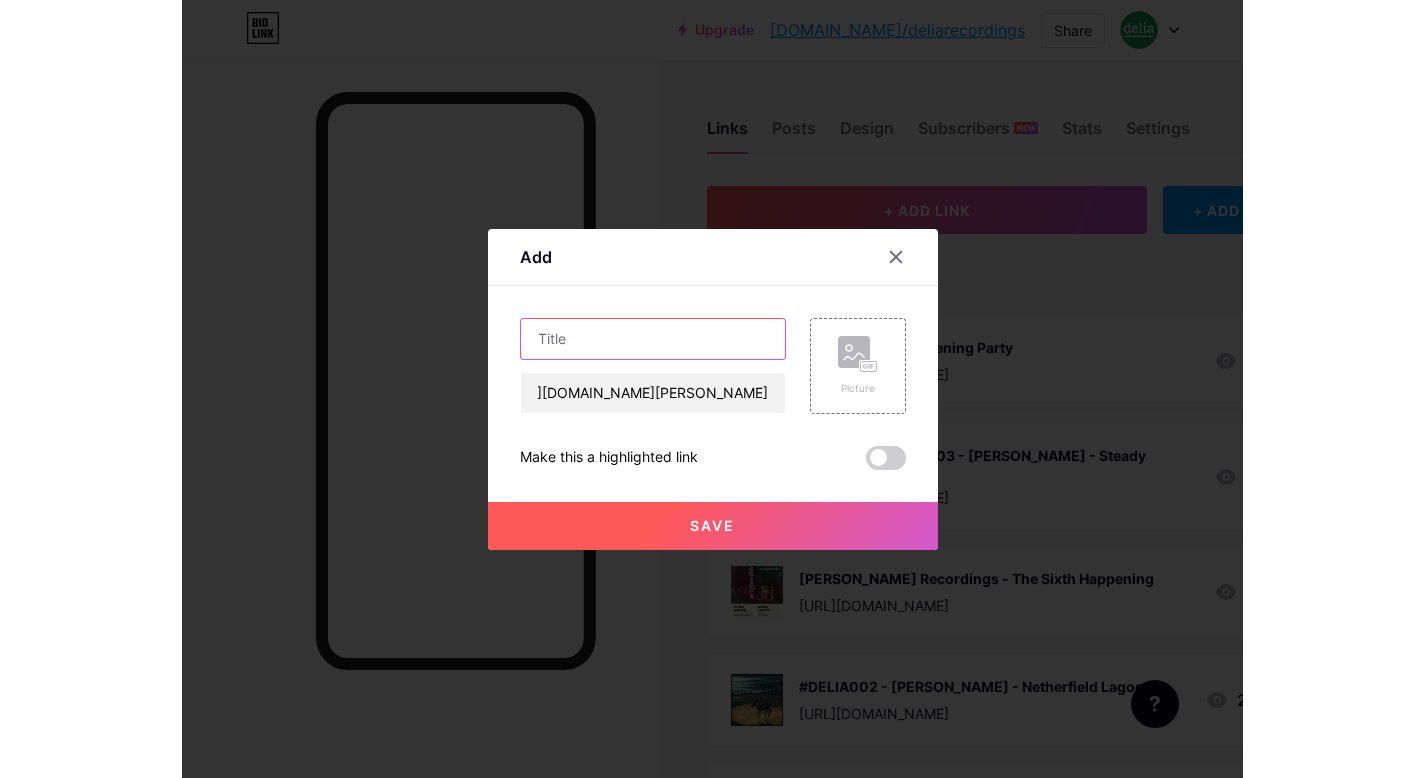 scroll, scrollTop: 0, scrollLeft: 0, axis: both 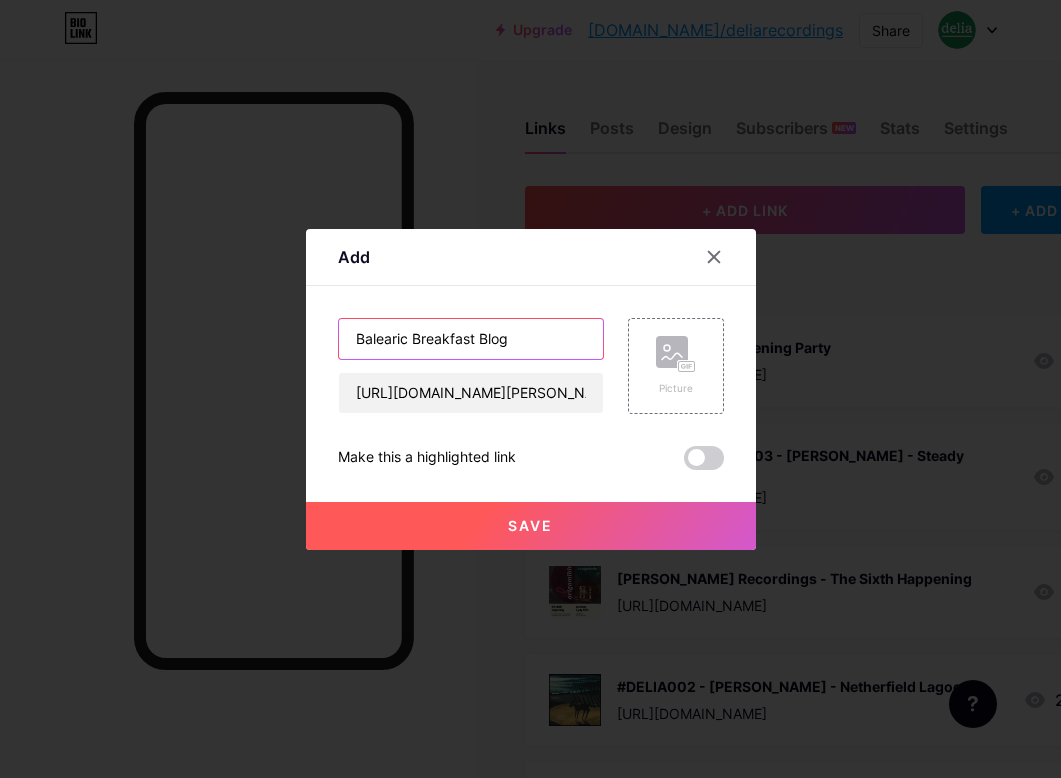 click on "Balearic Breakfast Blog" at bounding box center [471, 339] 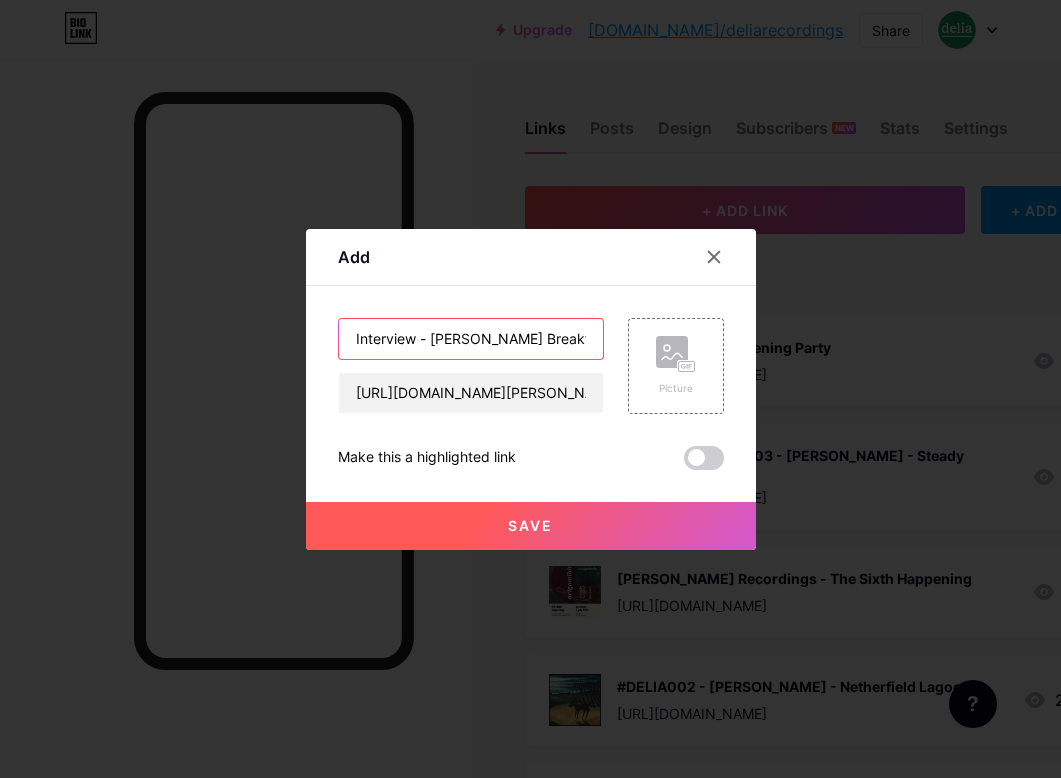 type on "Interview - [PERSON_NAME] Breakfast Blog" 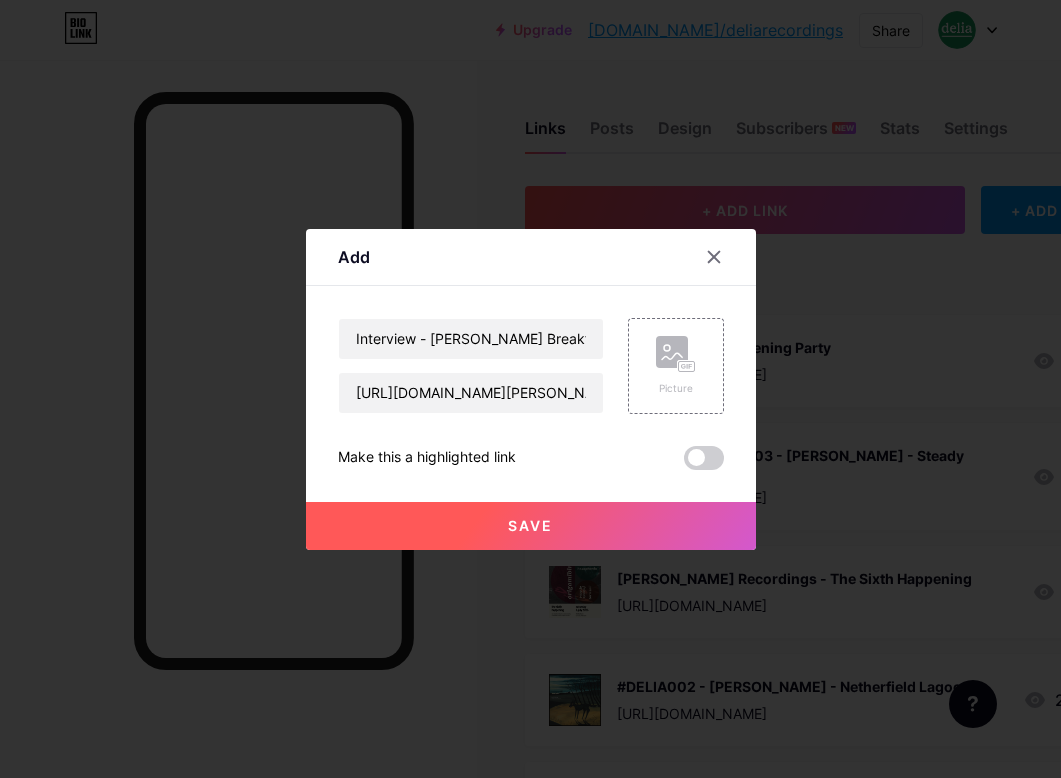 click on "Save" at bounding box center (531, 526) 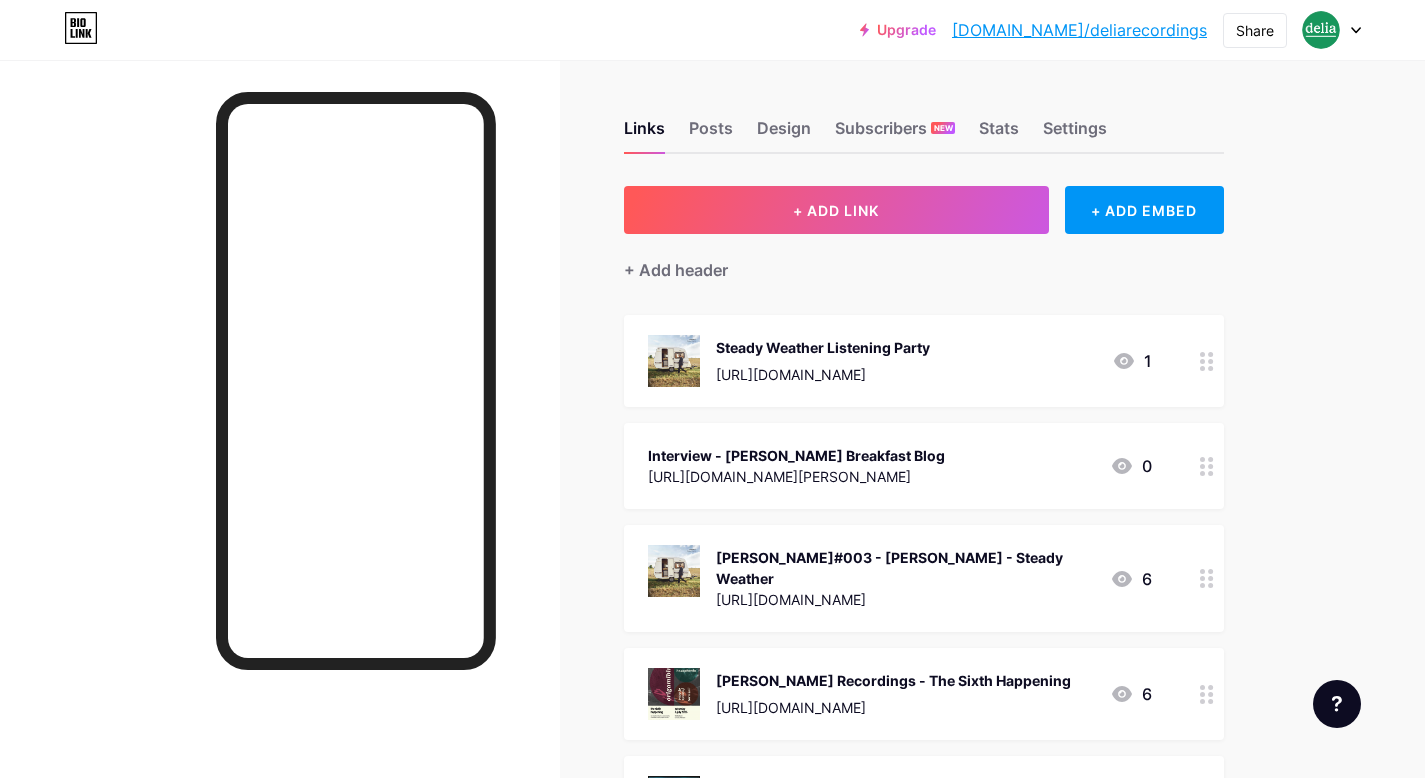 click on "[URL][DOMAIN_NAME]" at bounding box center [823, 374] 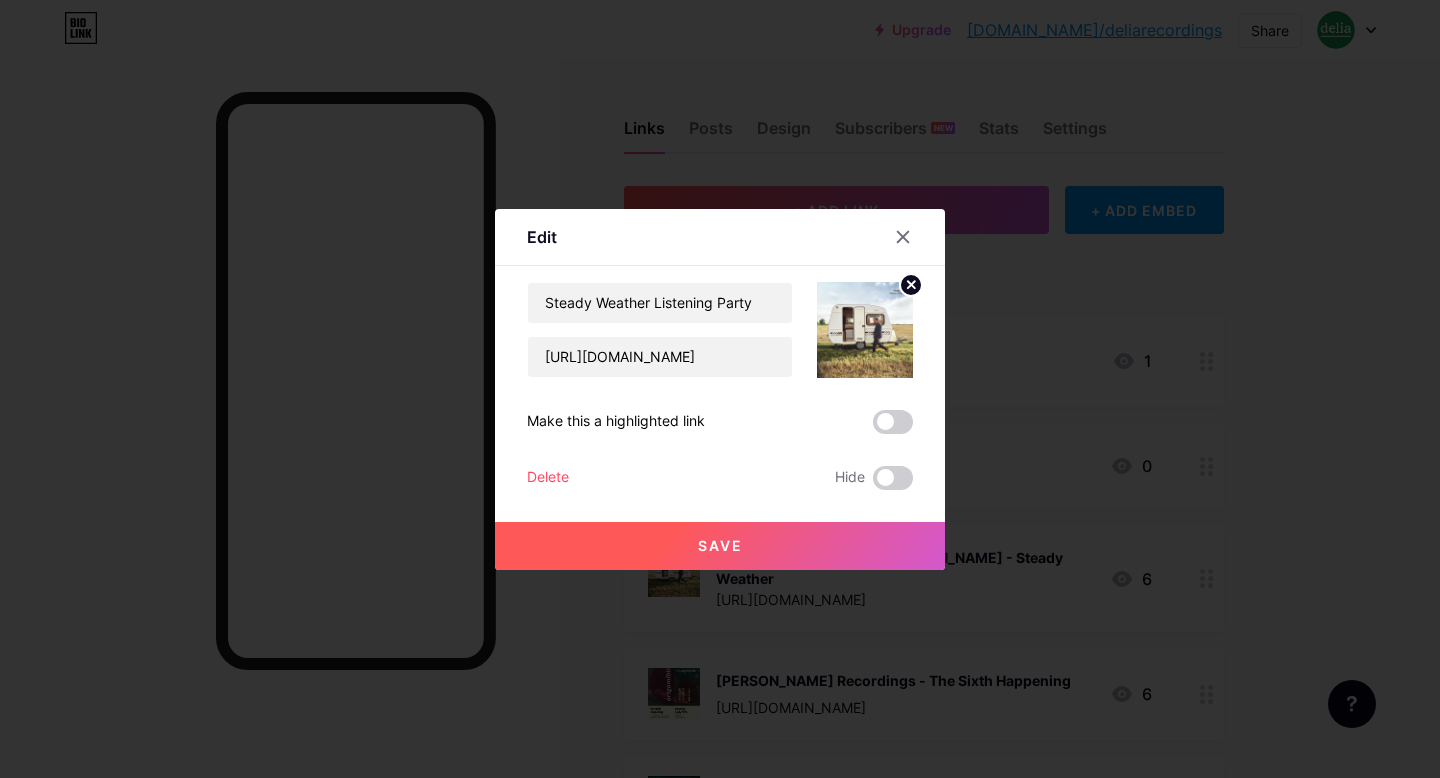 click on "Delete" at bounding box center (548, 478) 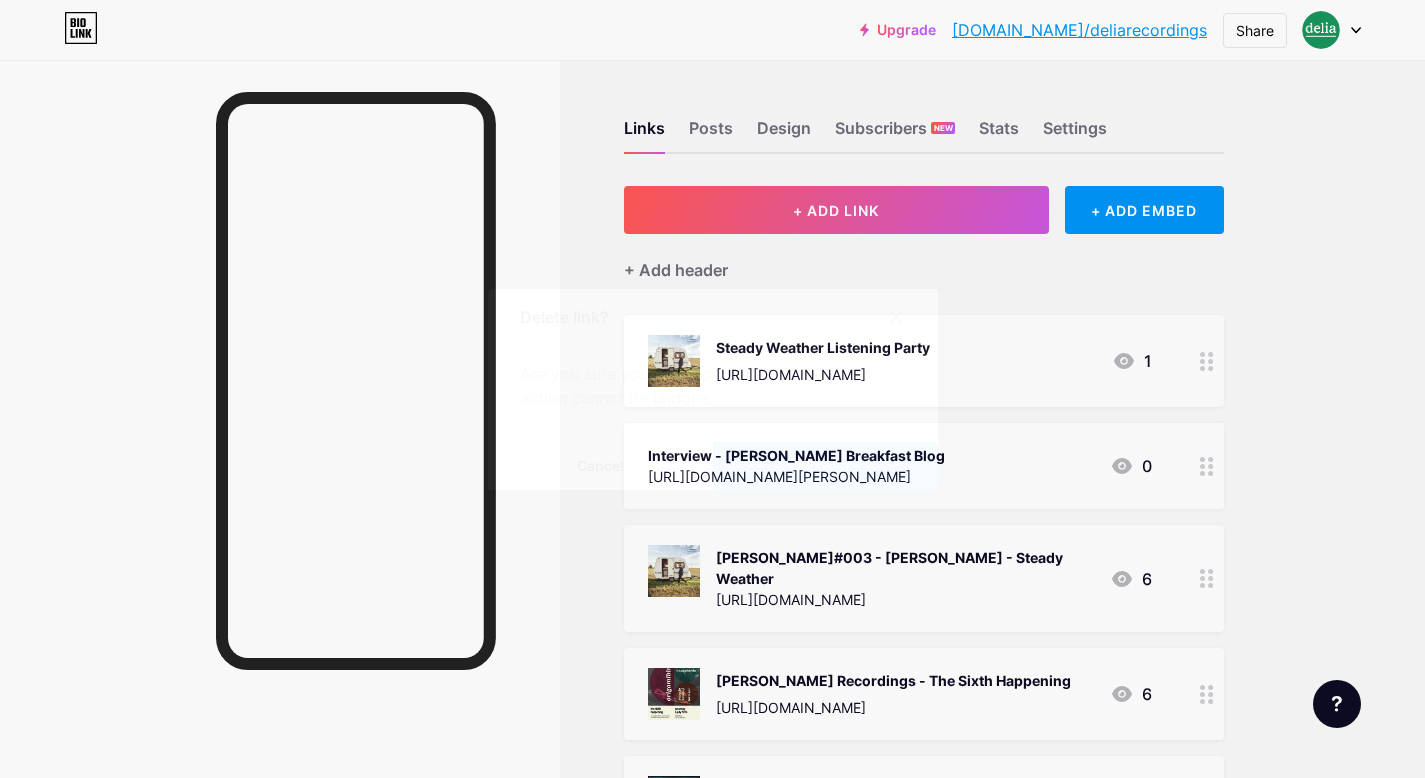 click on "Confirm" at bounding box center [825, 466] 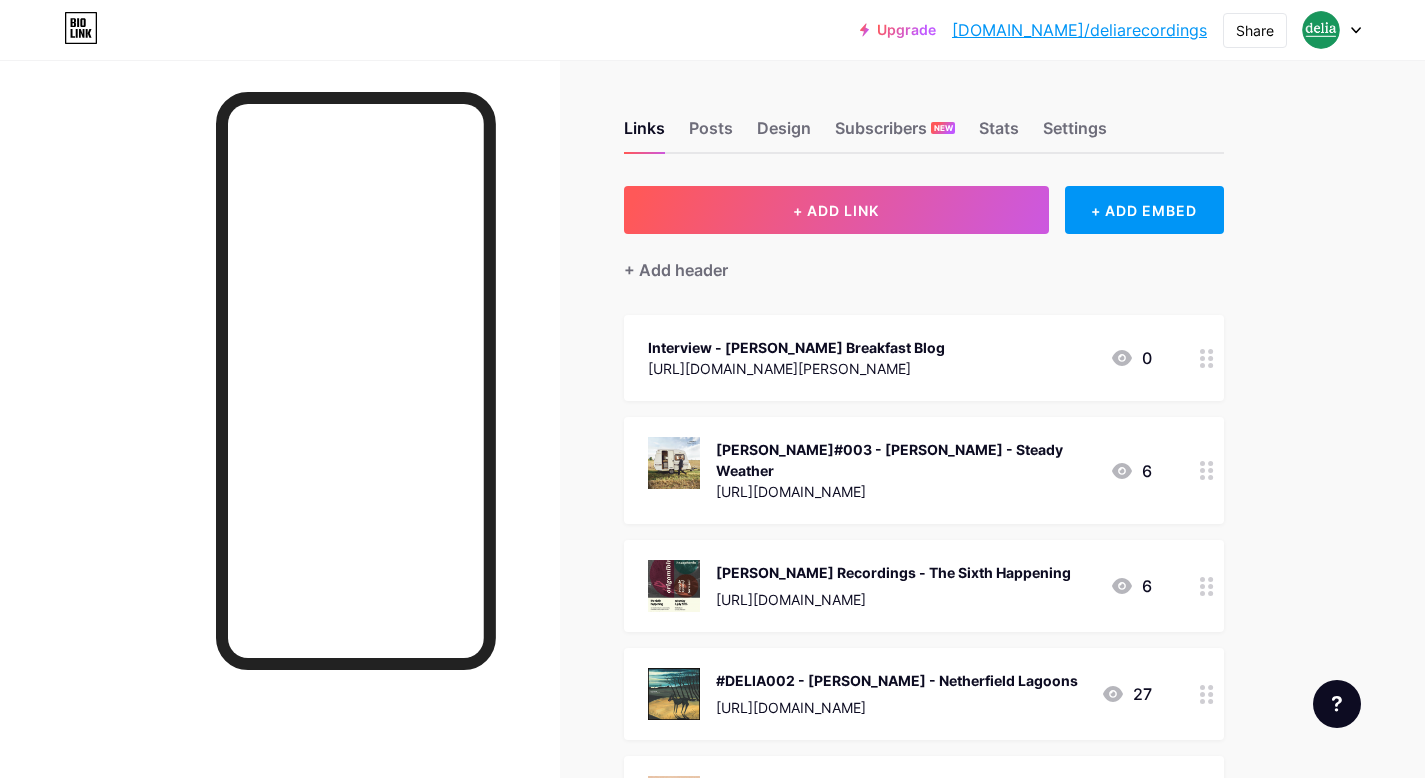 click on "Interview - [PERSON_NAME] Breakfast Blog
[URL][DOMAIN_NAME][PERSON_NAME]
0" at bounding box center [924, 358] 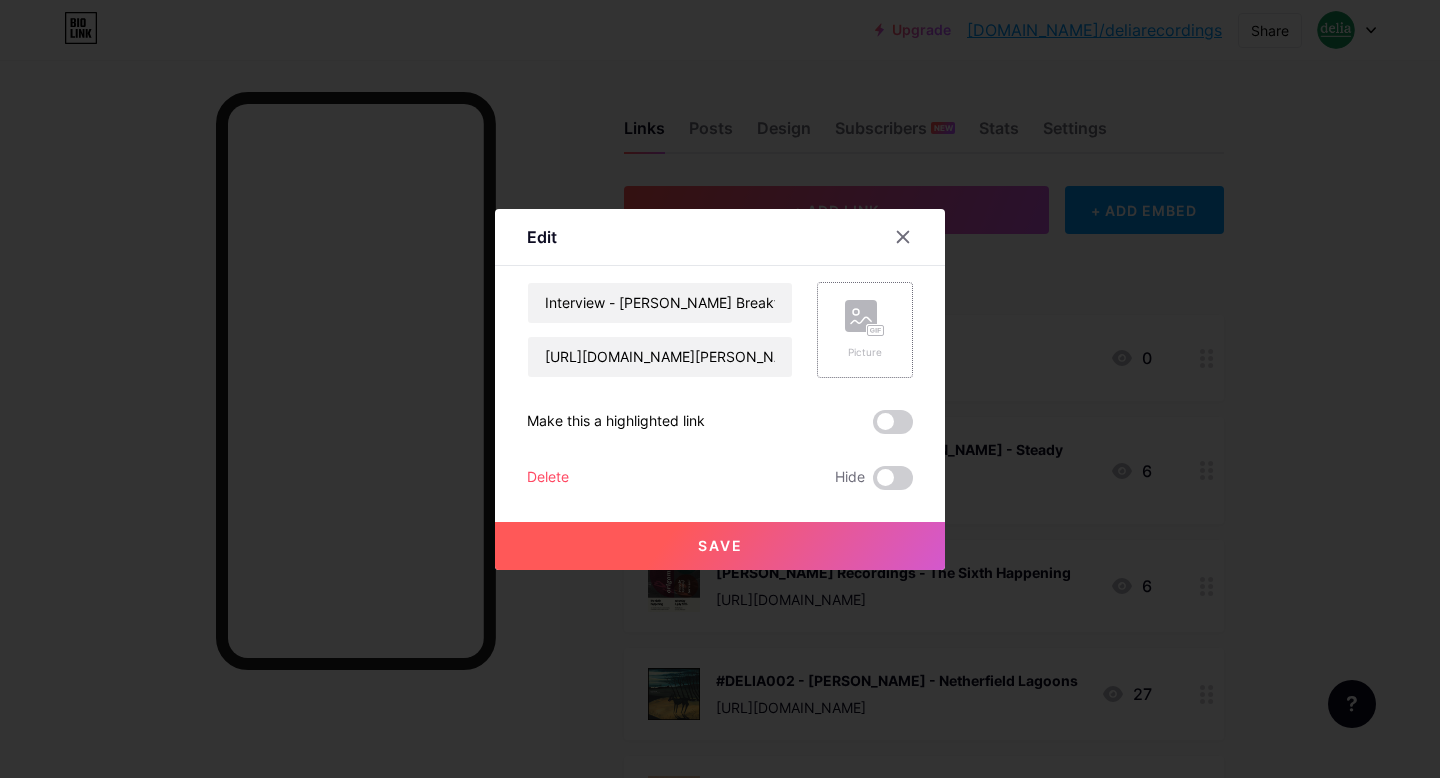click 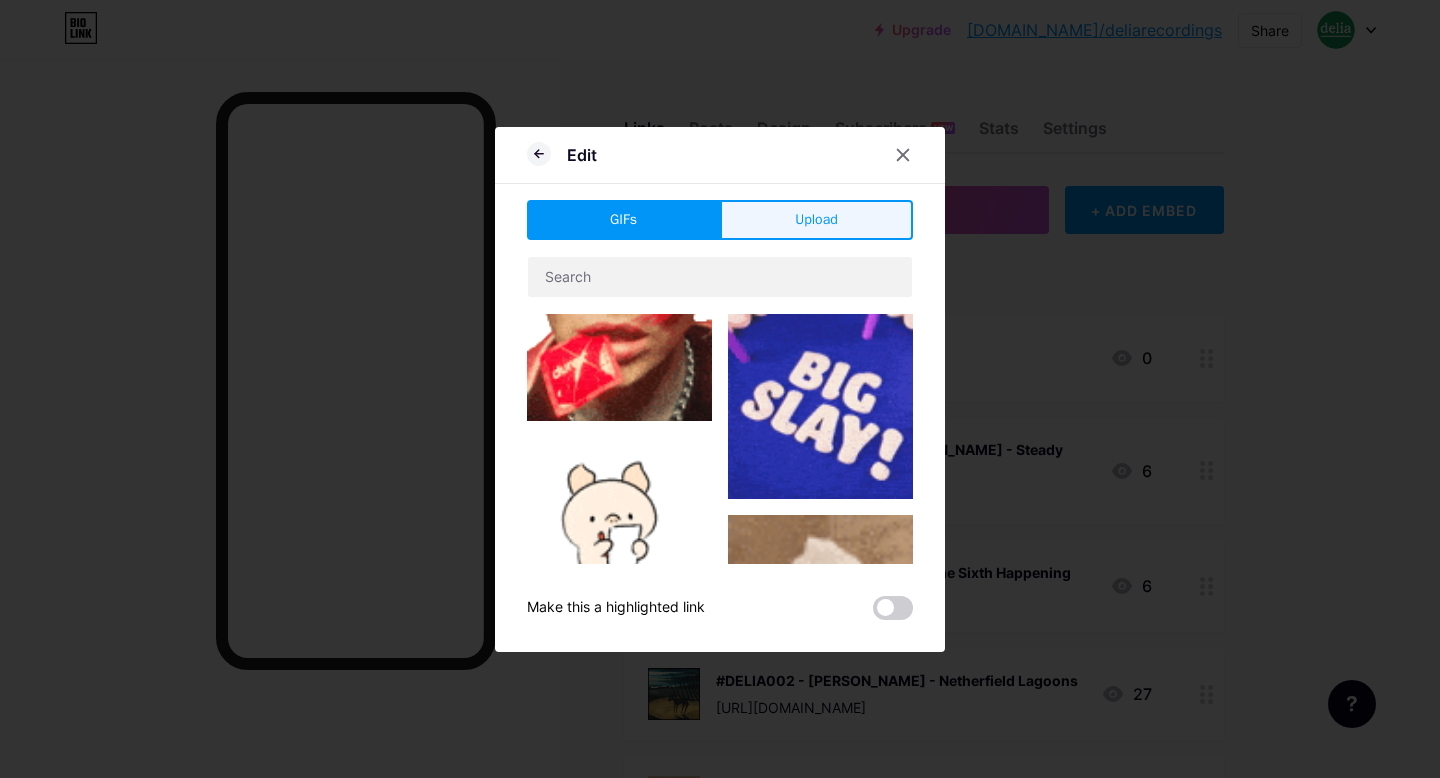 click on "Upload" at bounding box center [816, 219] 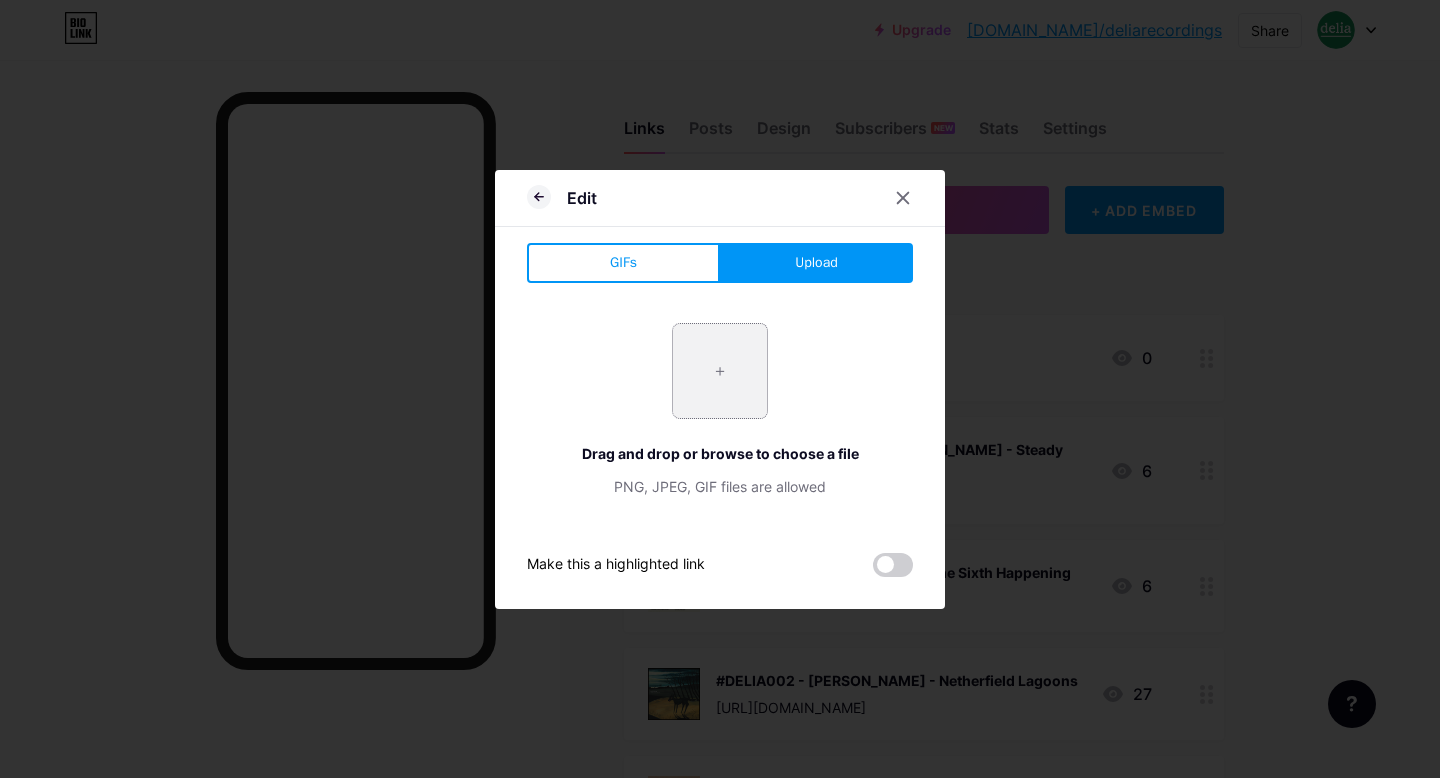 click at bounding box center (720, 371) 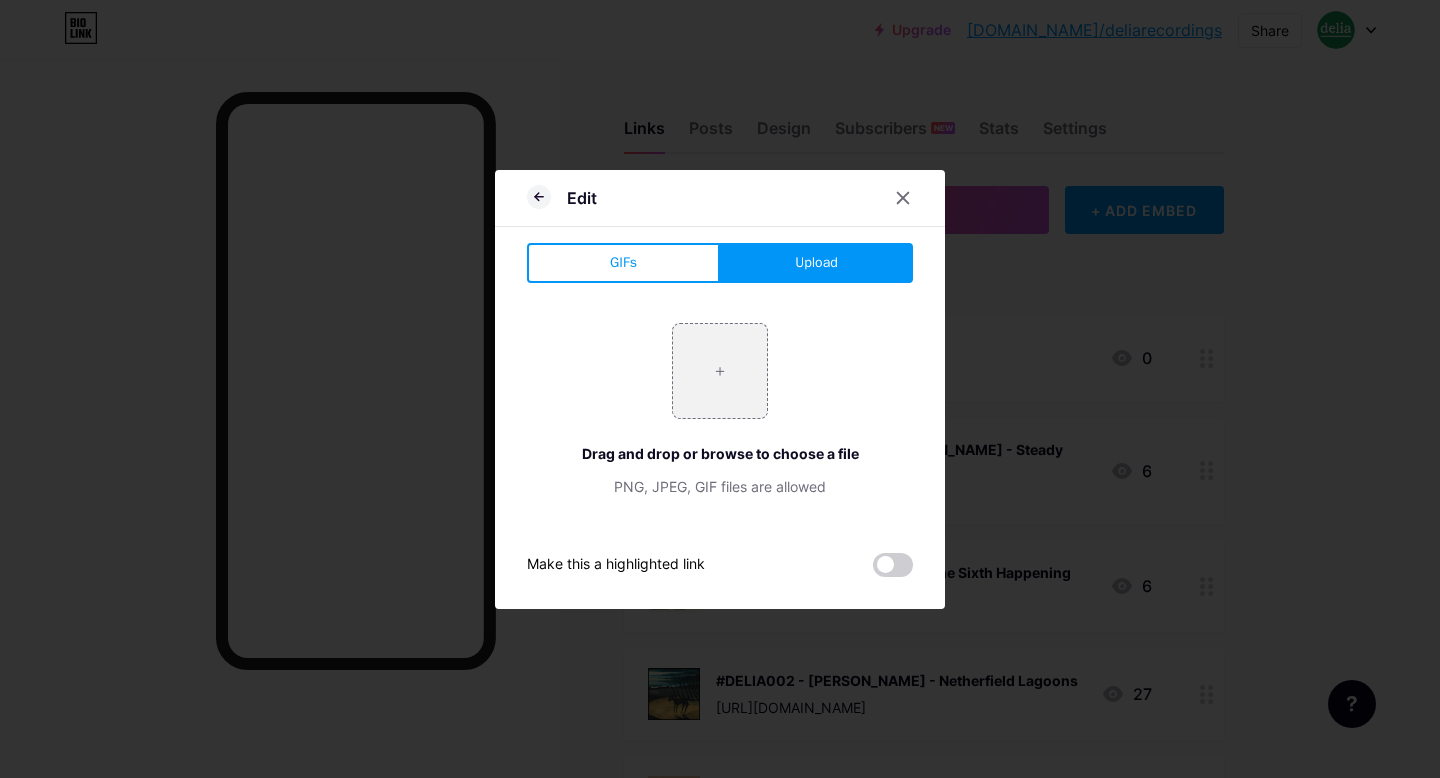 type on "C:\fakepath\Steady Weather cover with text sml.jpg" 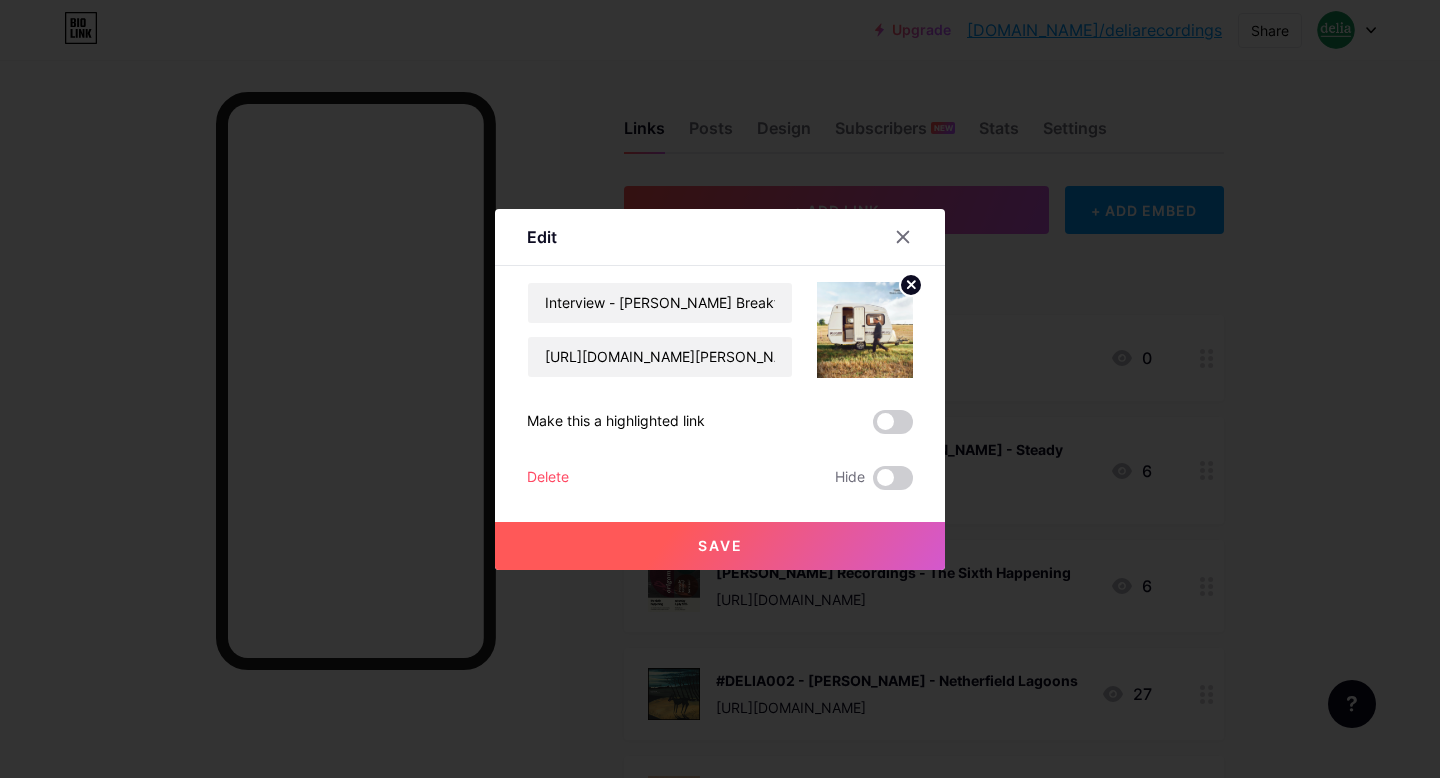 click on "Save" at bounding box center (720, 546) 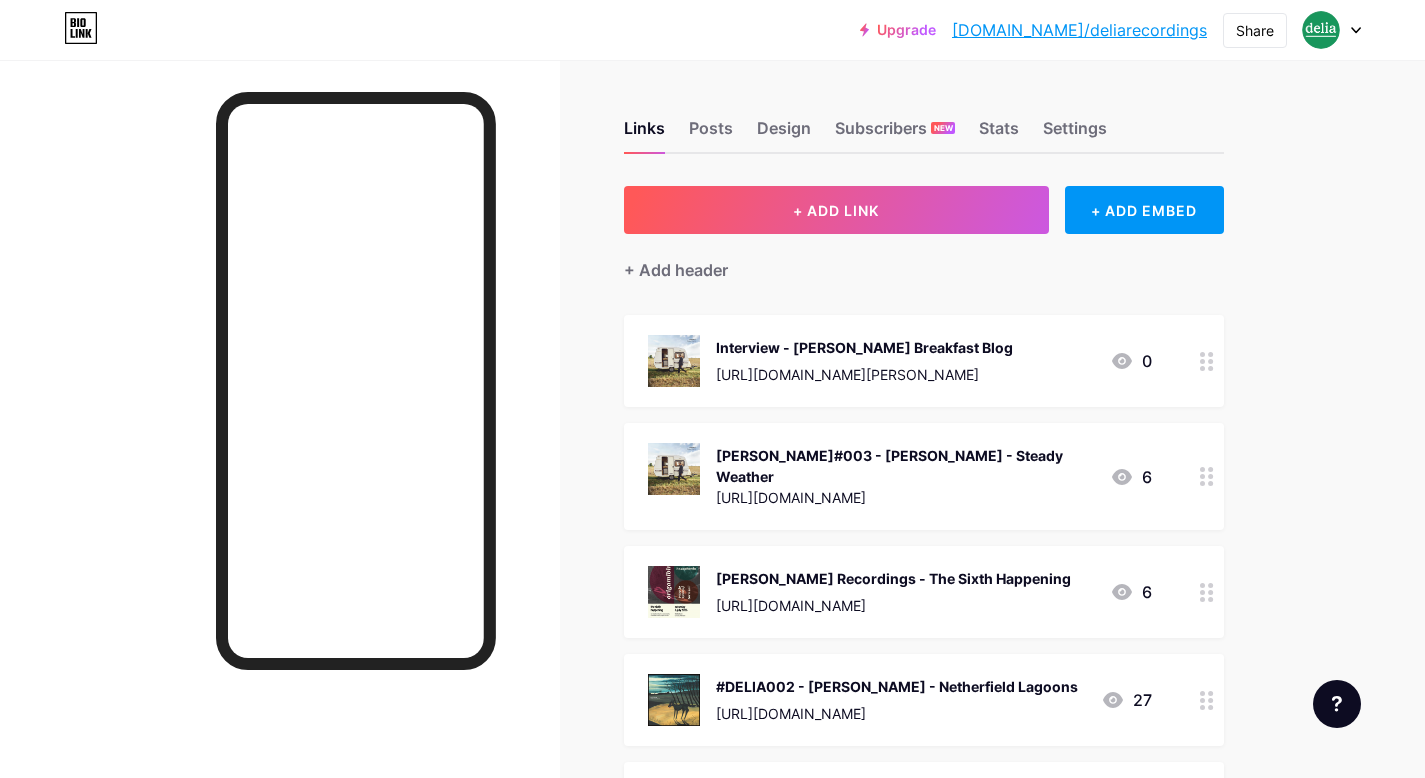 type 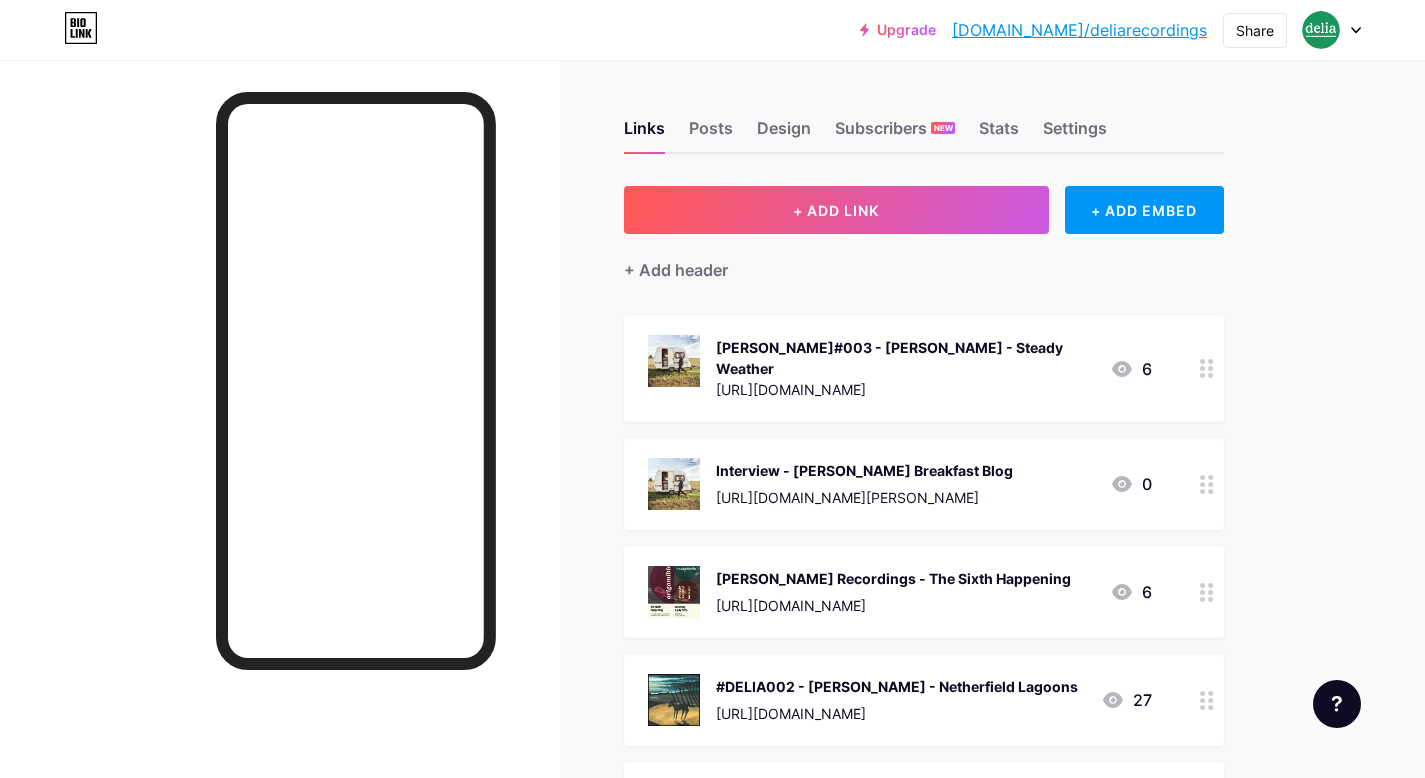 click on "[PERSON_NAME] Recordings - The Sixth Happening
[URL][DOMAIN_NAME]
6" at bounding box center (900, 592) 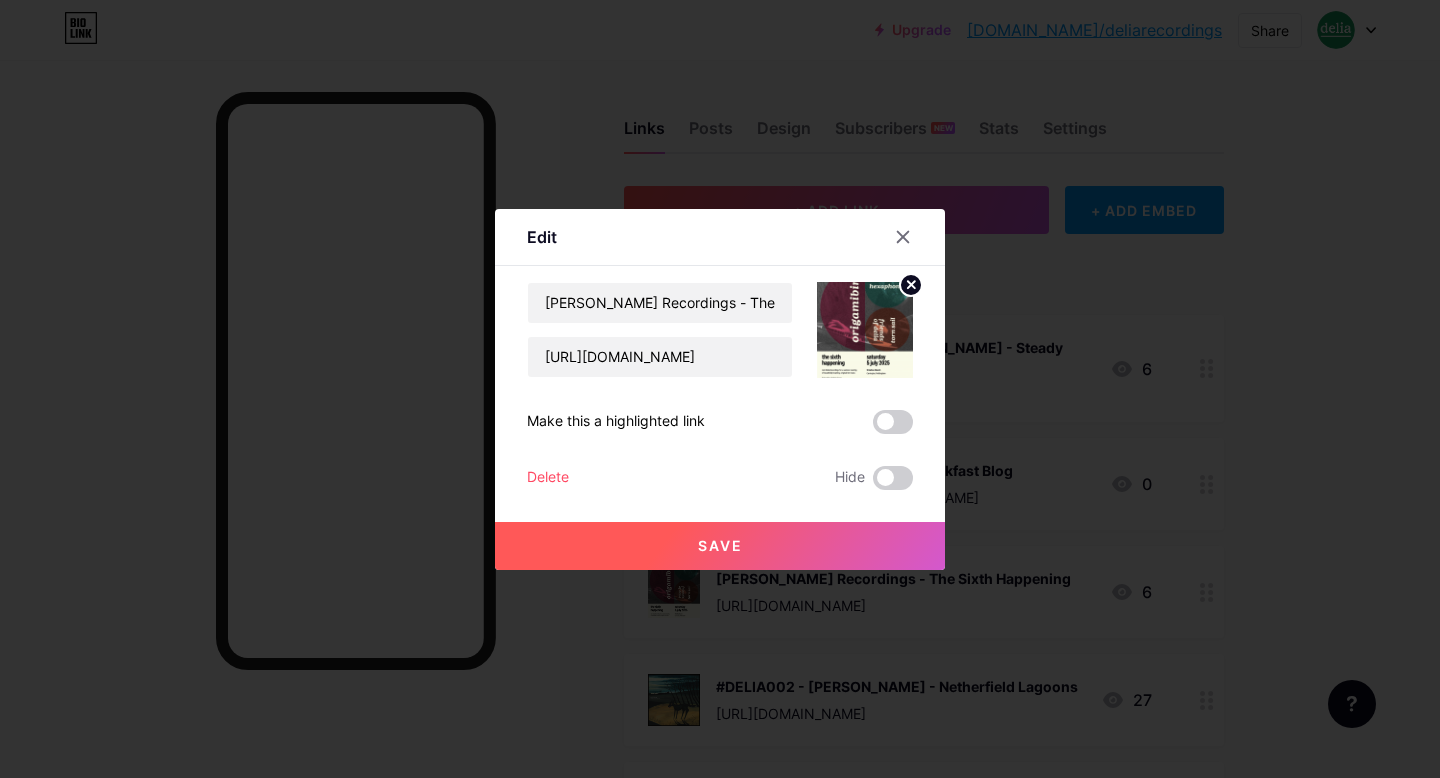 click on "Delete" at bounding box center [548, 478] 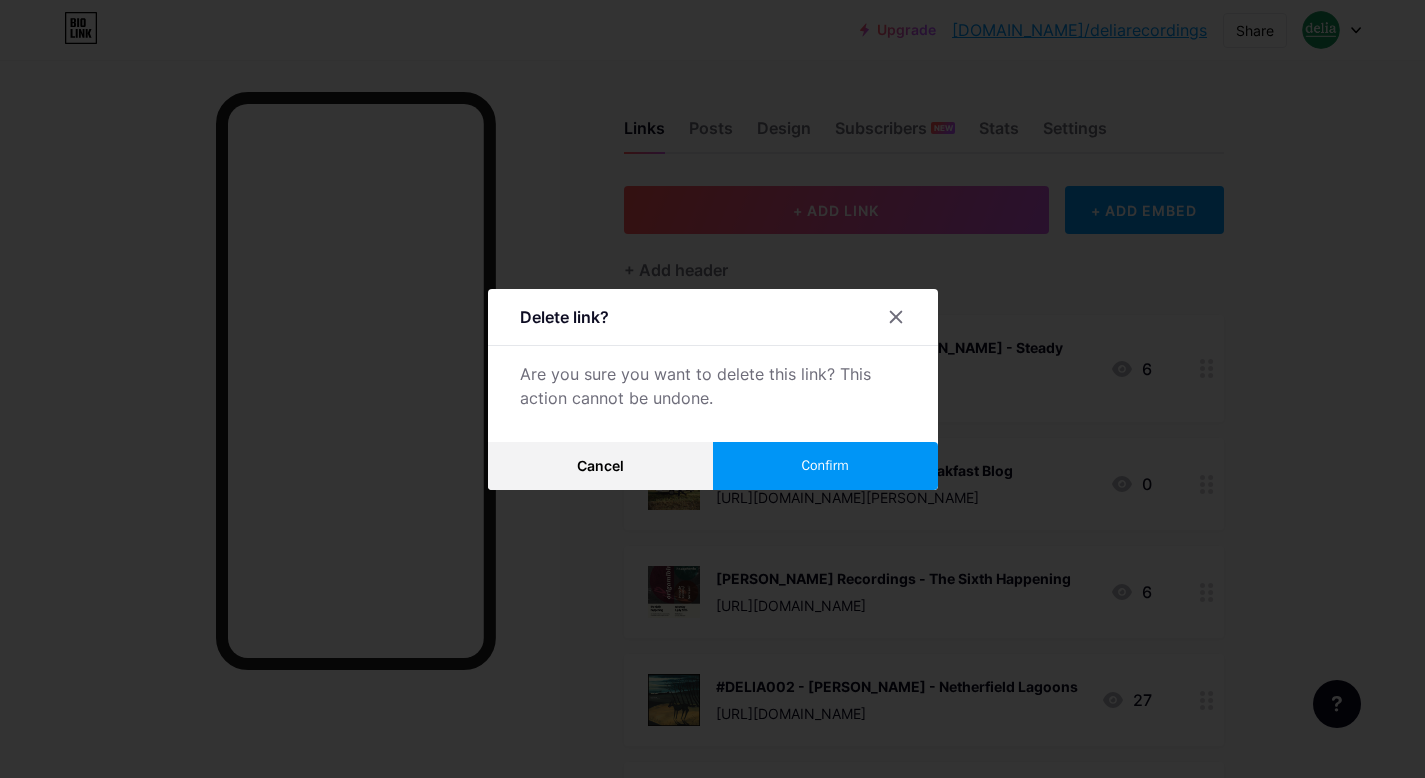 click on "Confirm" at bounding box center (825, 466) 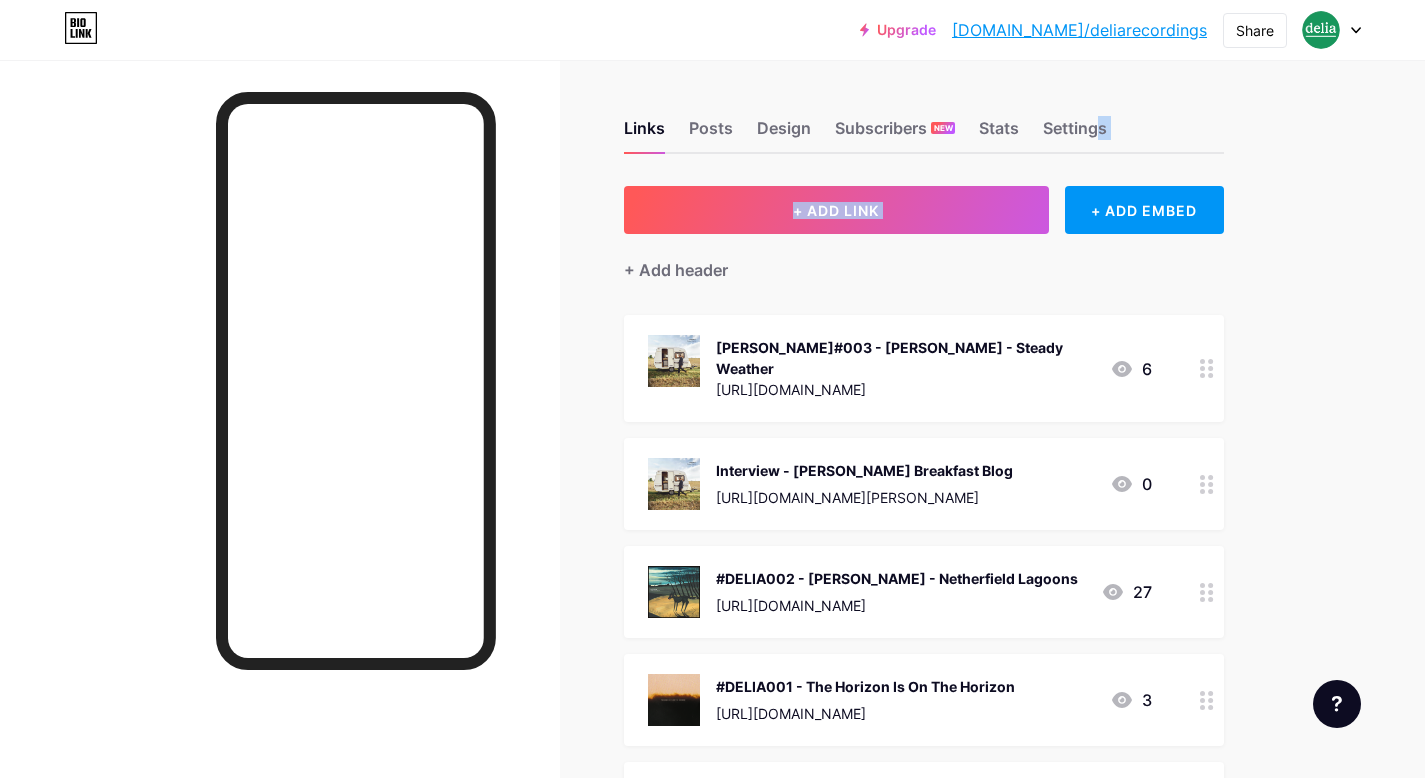 drag, startPoint x: 1424, startPoint y: 87, endPoint x: 1424, endPoint y: 155, distance: 68 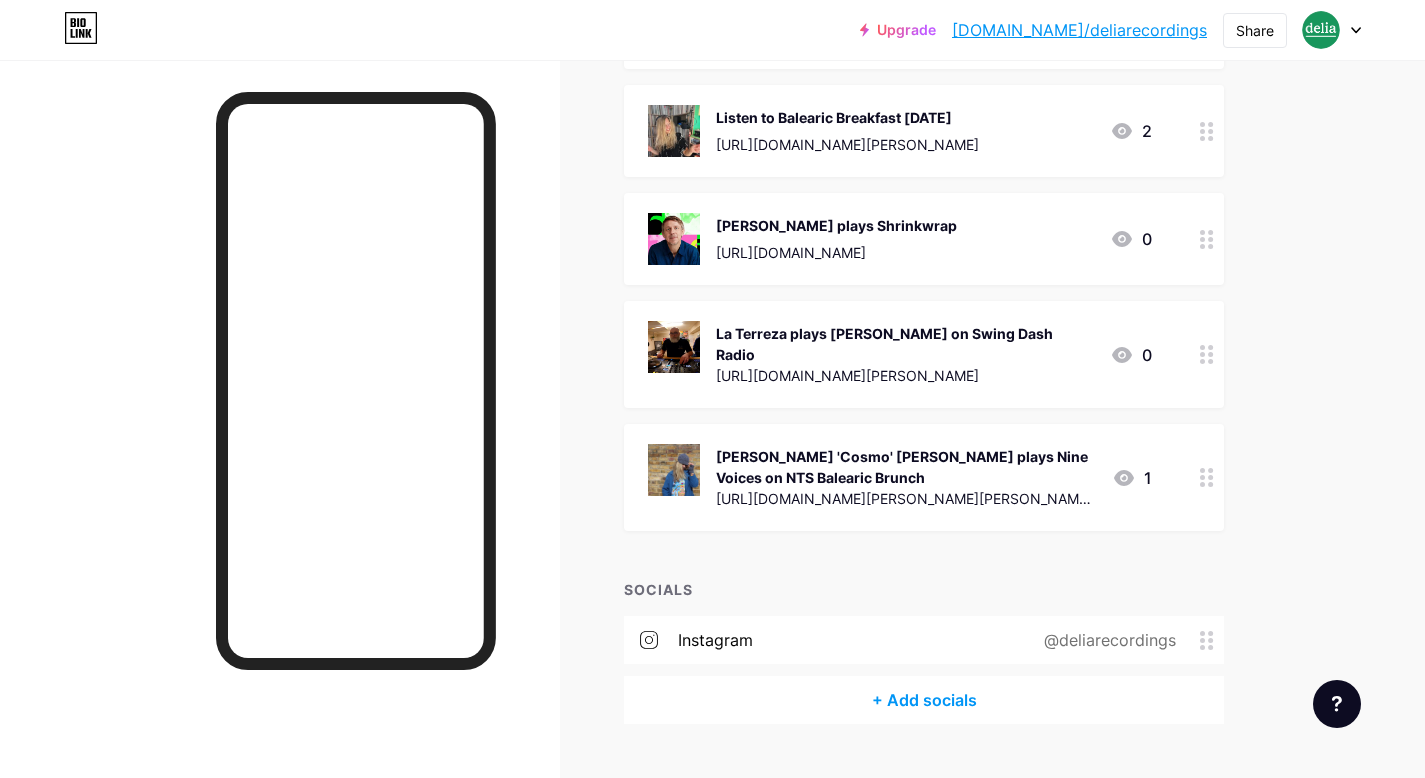 scroll, scrollTop: 0, scrollLeft: 0, axis: both 